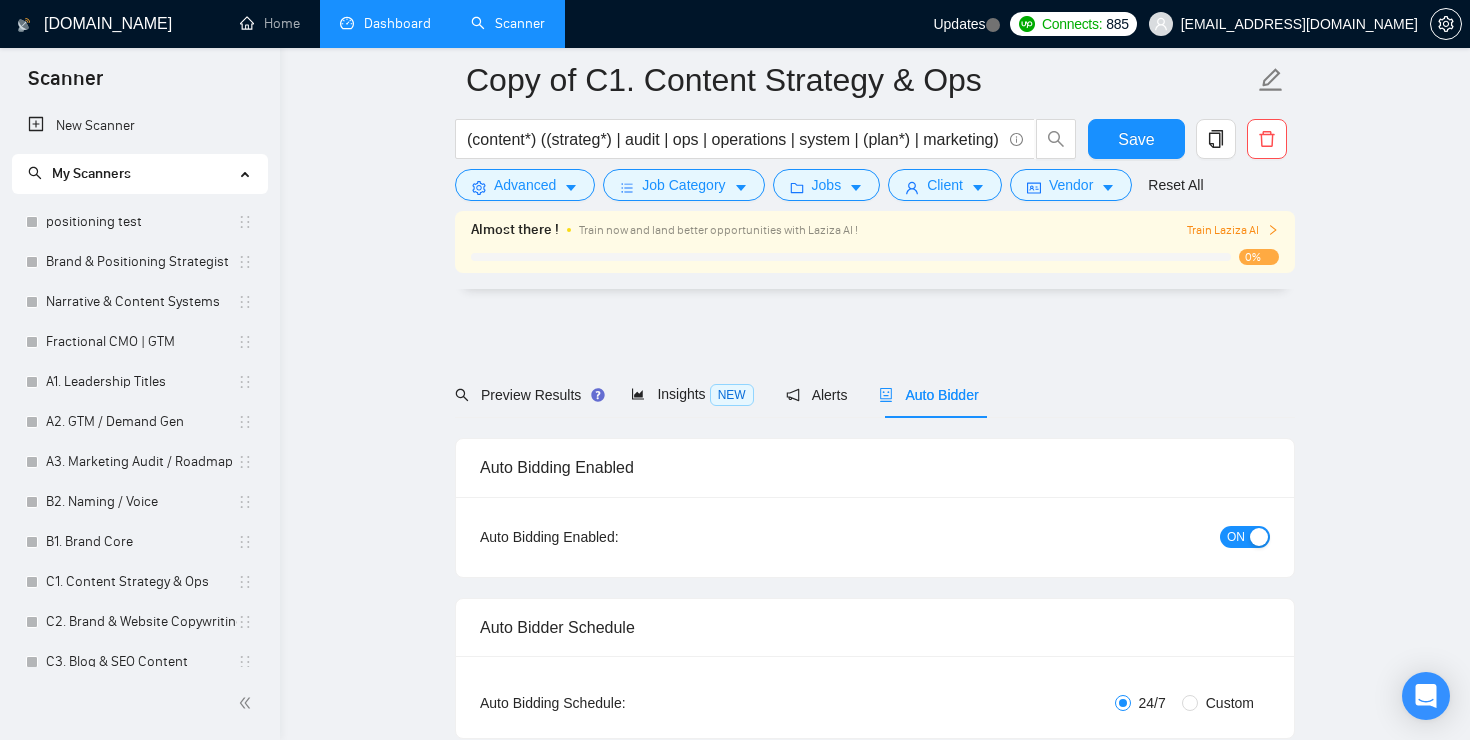 scroll, scrollTop: 3878, scrollLeft: 0, axis: vertical 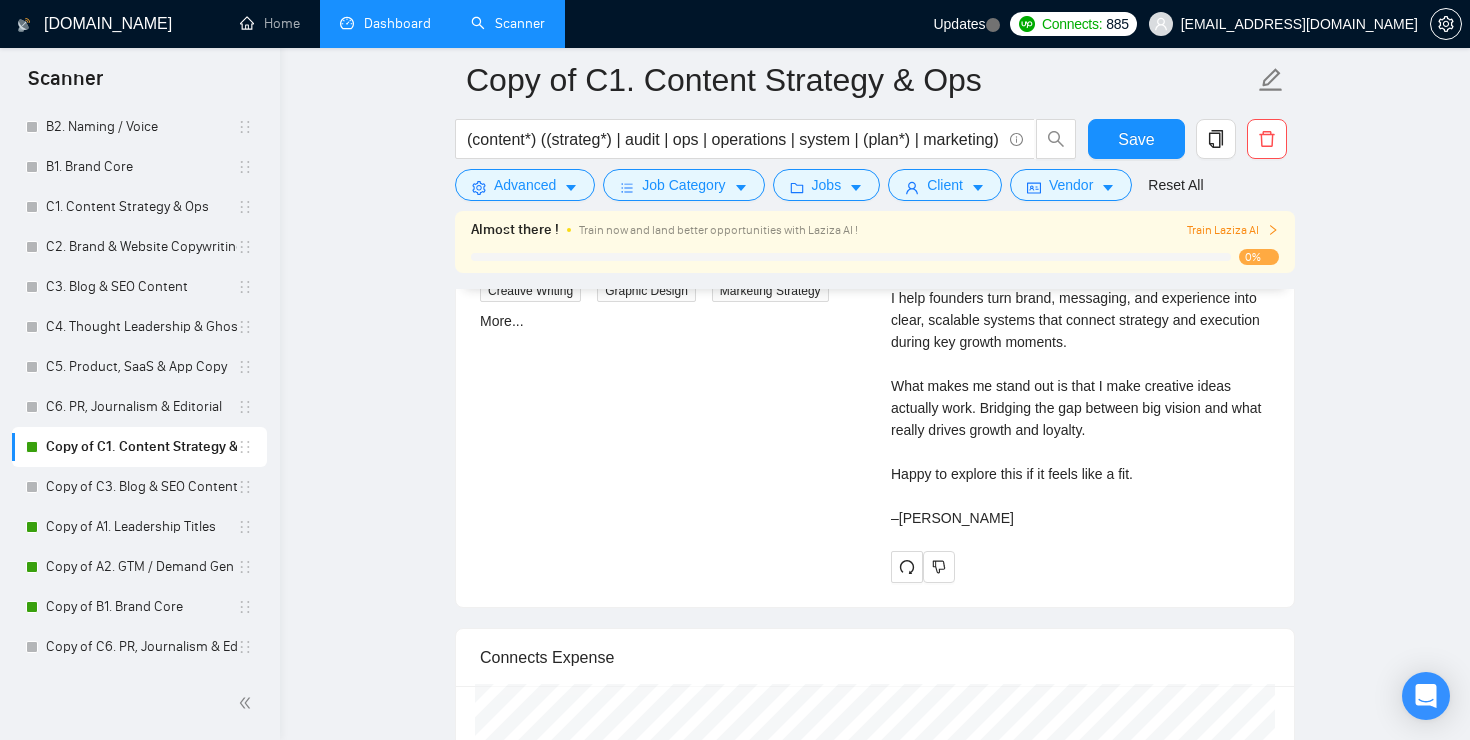 click on "Dashboard" at bounding box center [385, 23] 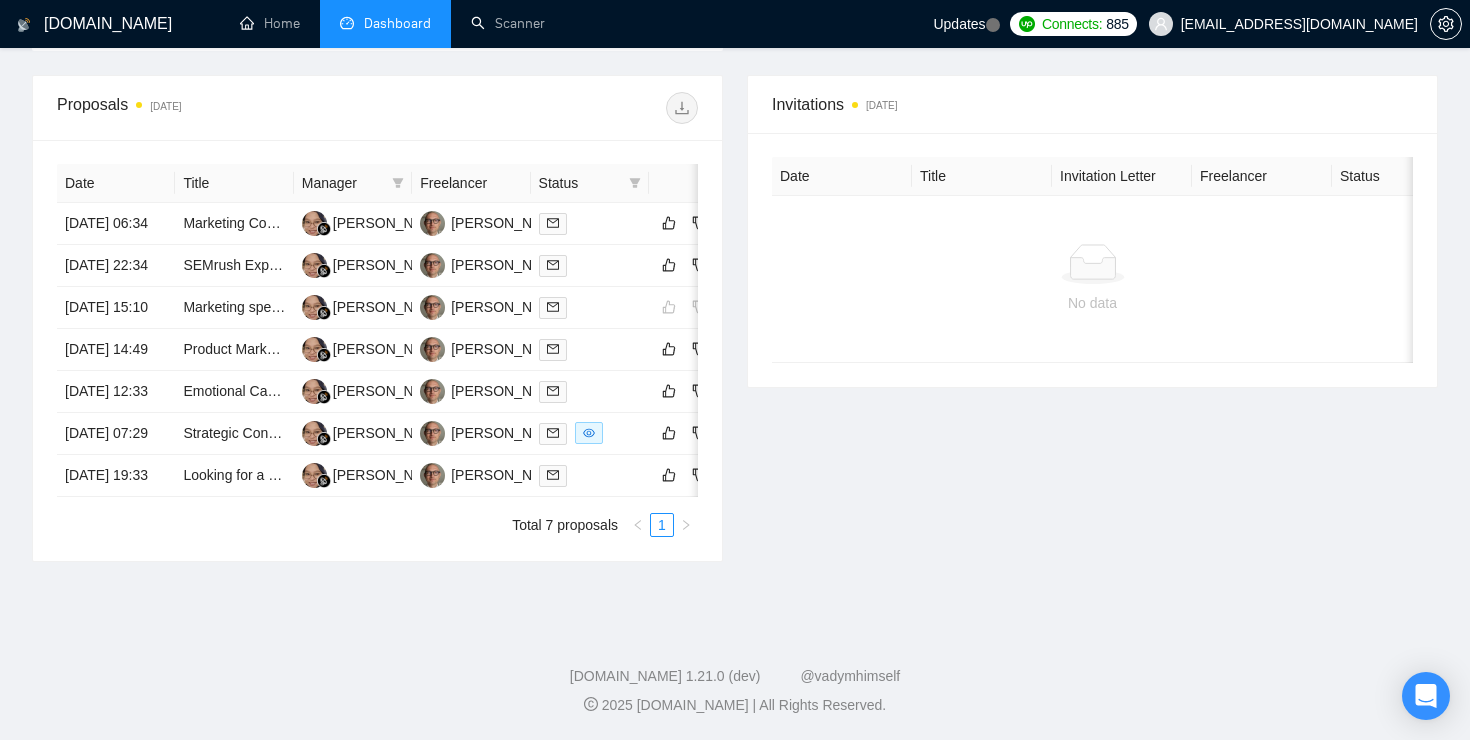 scroll, scrollTop: 423, scrollLeft: 0, axis: vertical 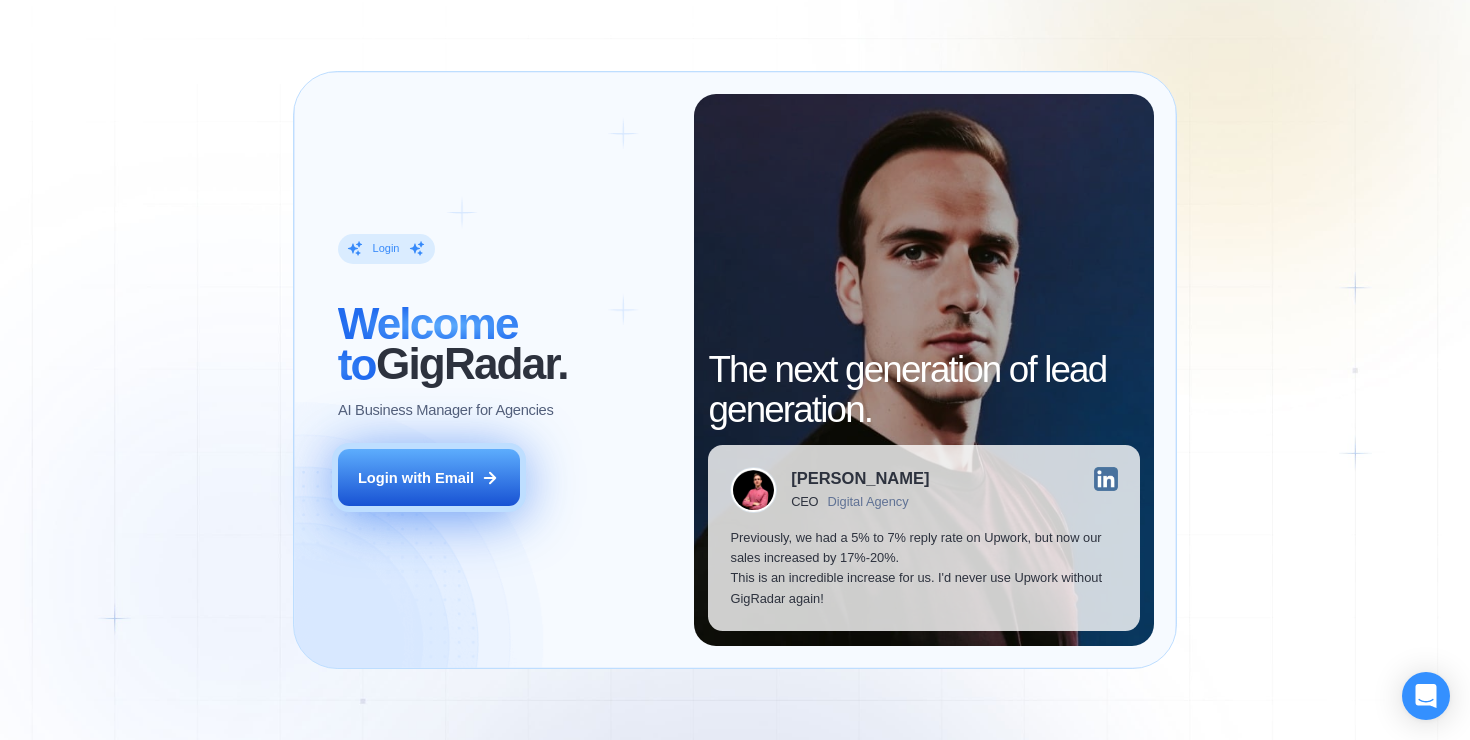 click on "Login with Email" at bounding box center (416, 478) 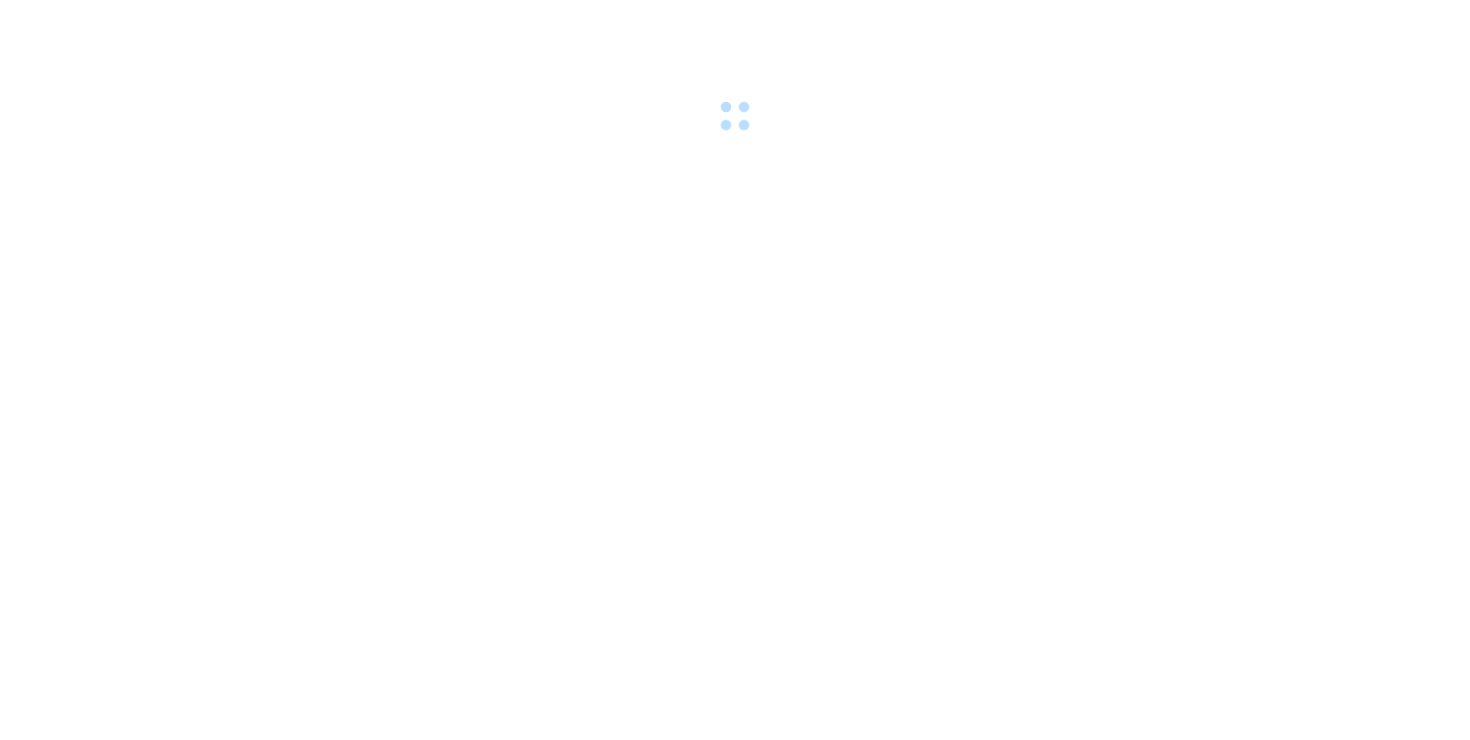 scroll, scrollTop: 0, scrollLeft: 0, axis: both 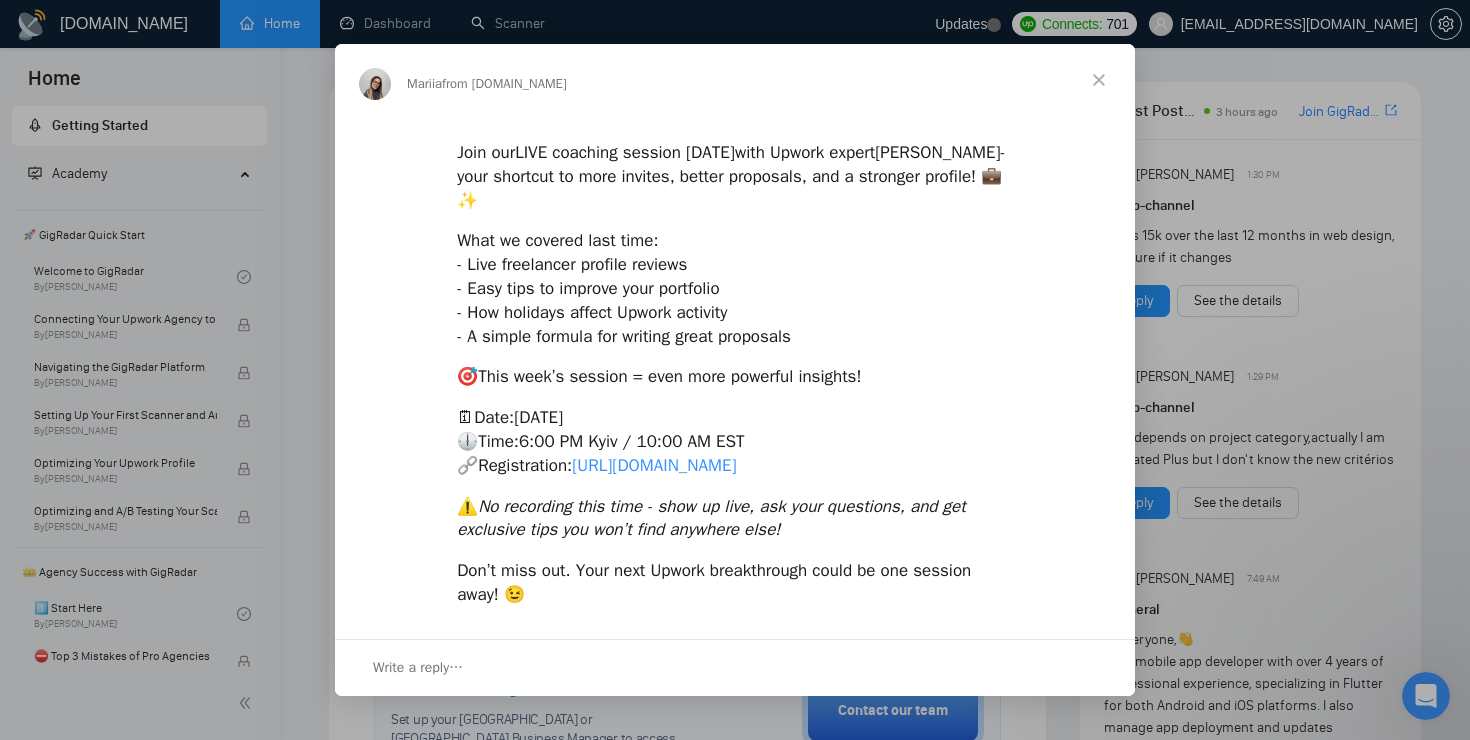 click on "https://us05web.zoom.us/webinar/register/WN_xQ5FdiyMQ0GZUm2WjJdxYA" at bounding box center [654, 465] 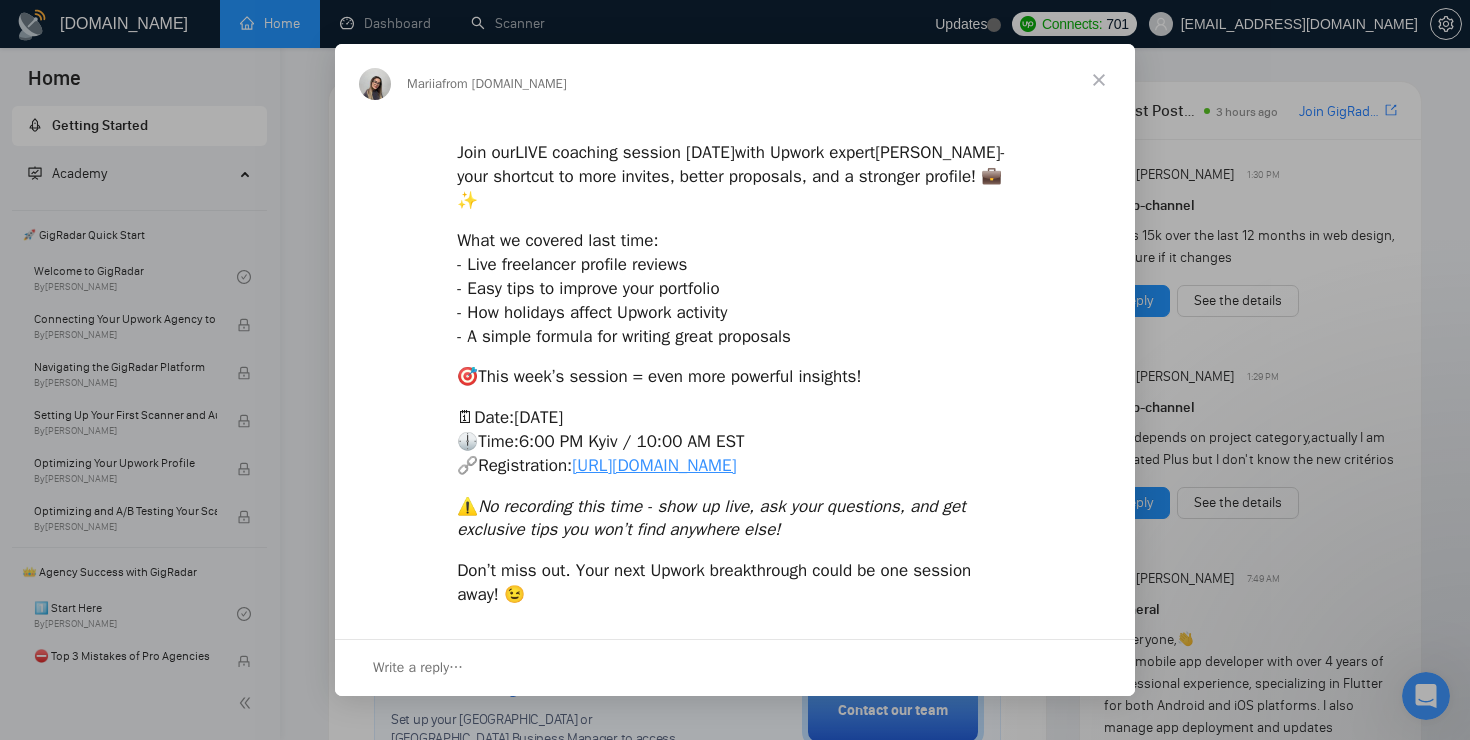 click at bounding box center [1099, 80] 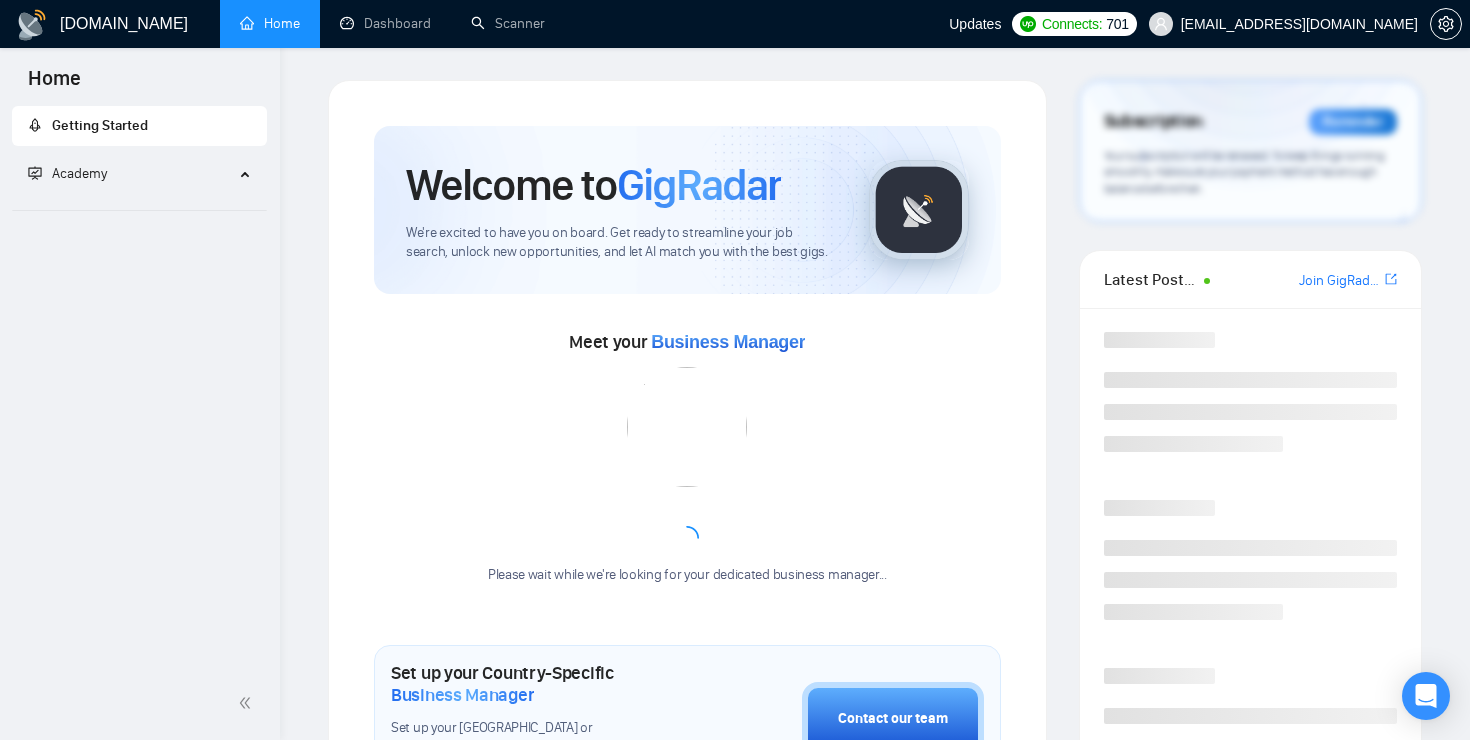 scroll, scrollTop: 0, scrollLeft: 0, axis: both 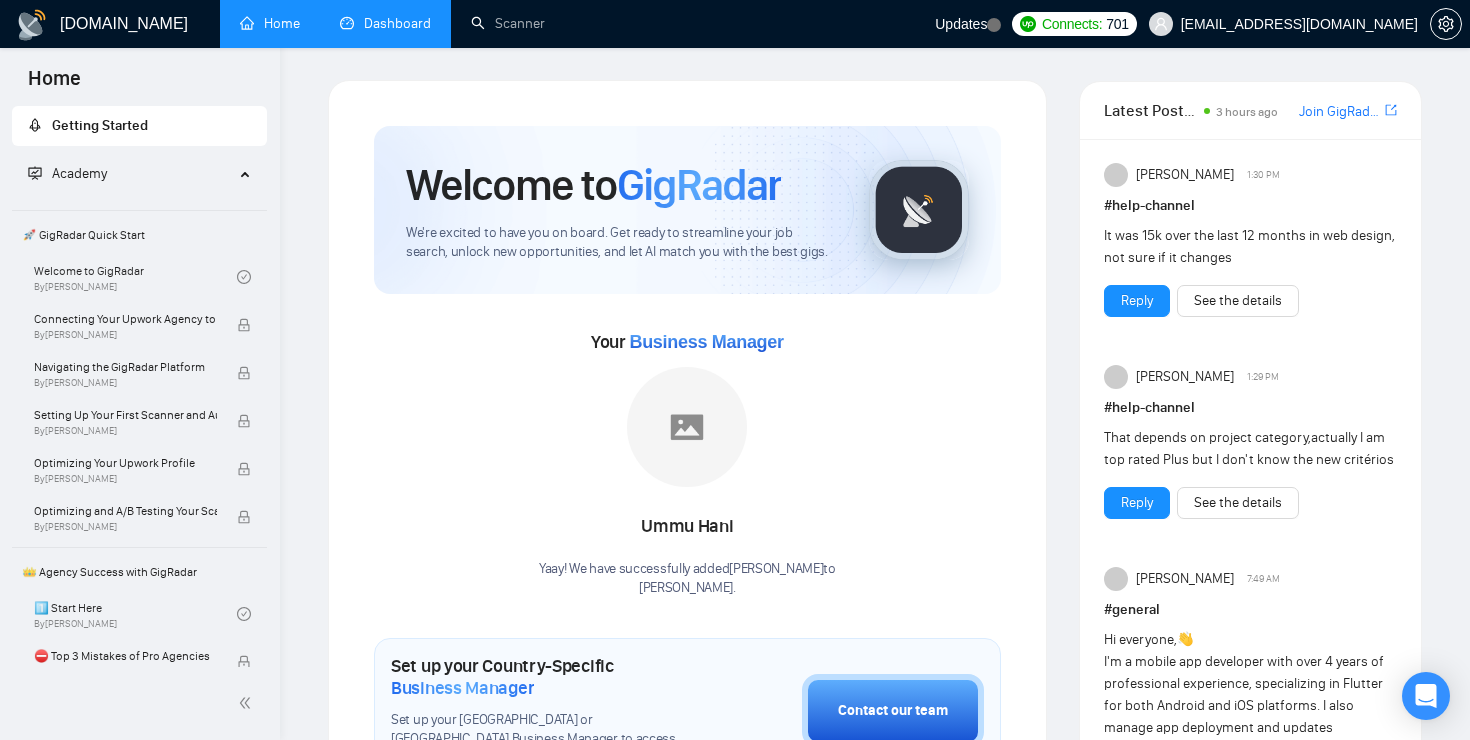 click on "Dashboard" at bounding box center [385, 23] 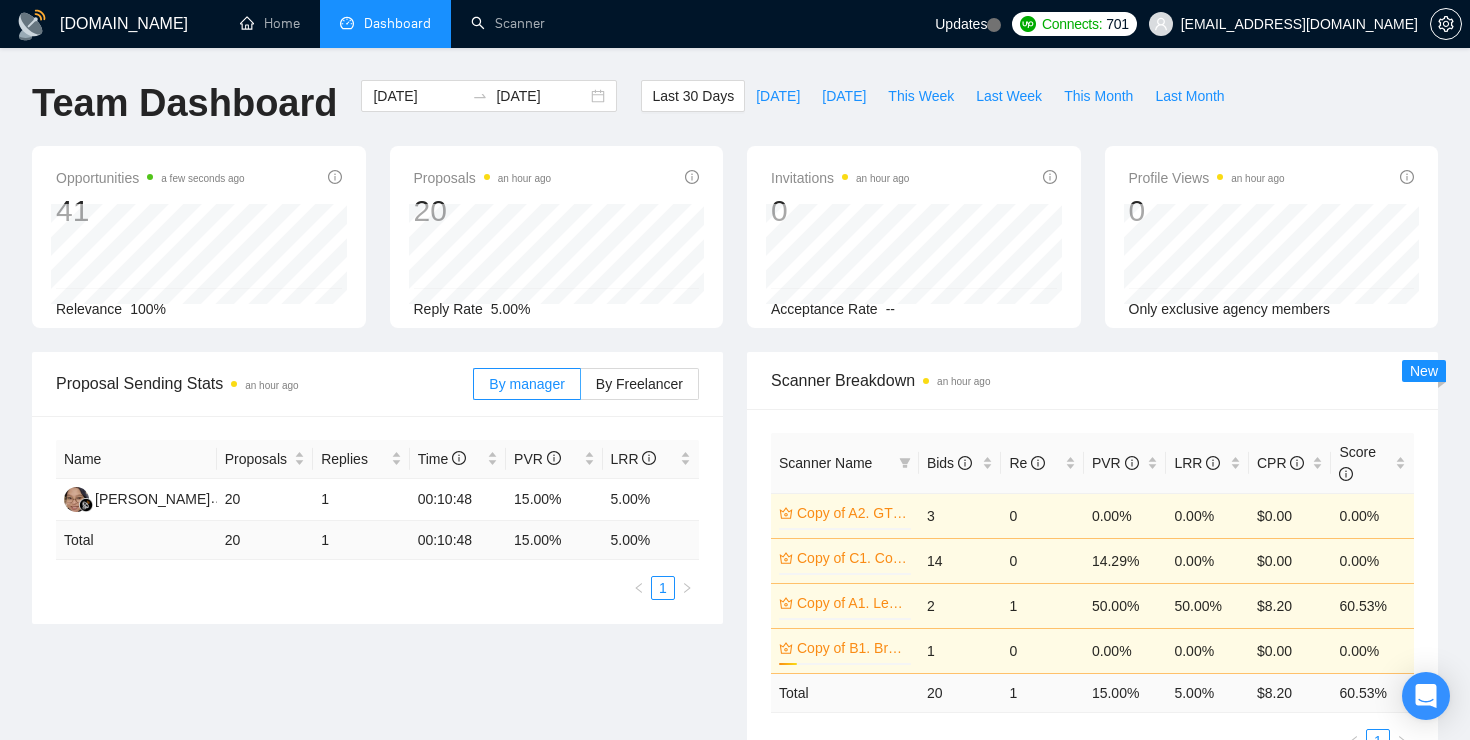 click on "1" at bounding box center (1042, 605) 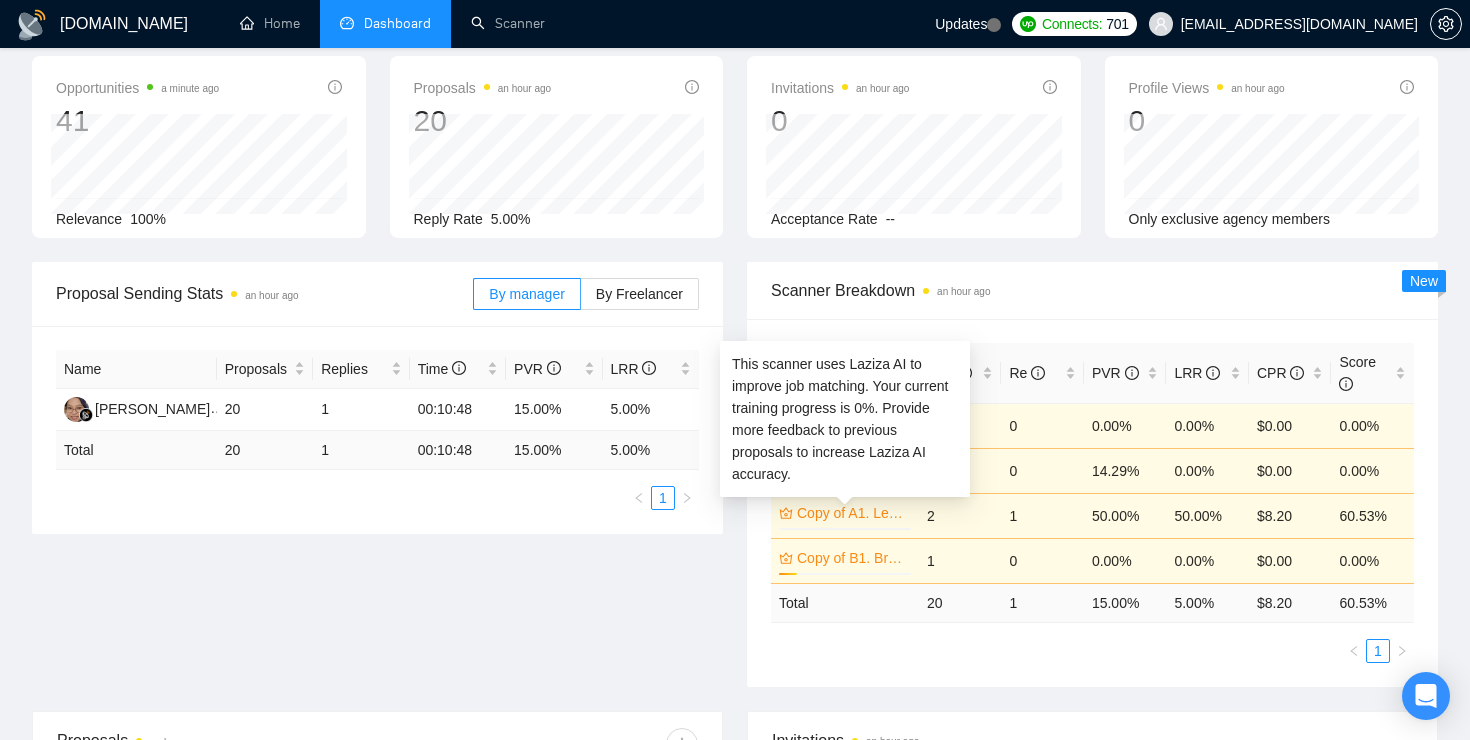 scroll, scrollTop: 91, scrollLeft: 0, axis: vertical 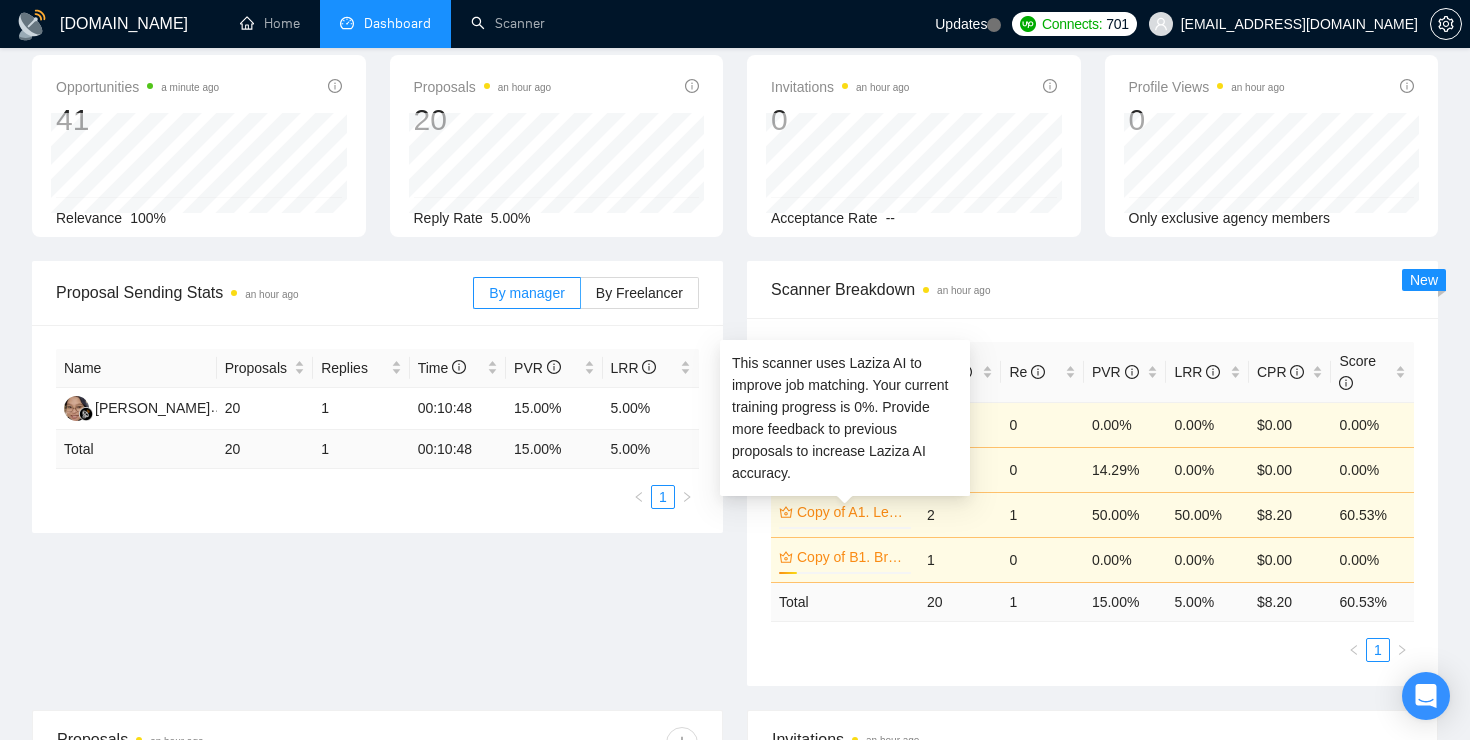 click on "Copy of A1. Leadership Titles" at bounding box center [852, 512] 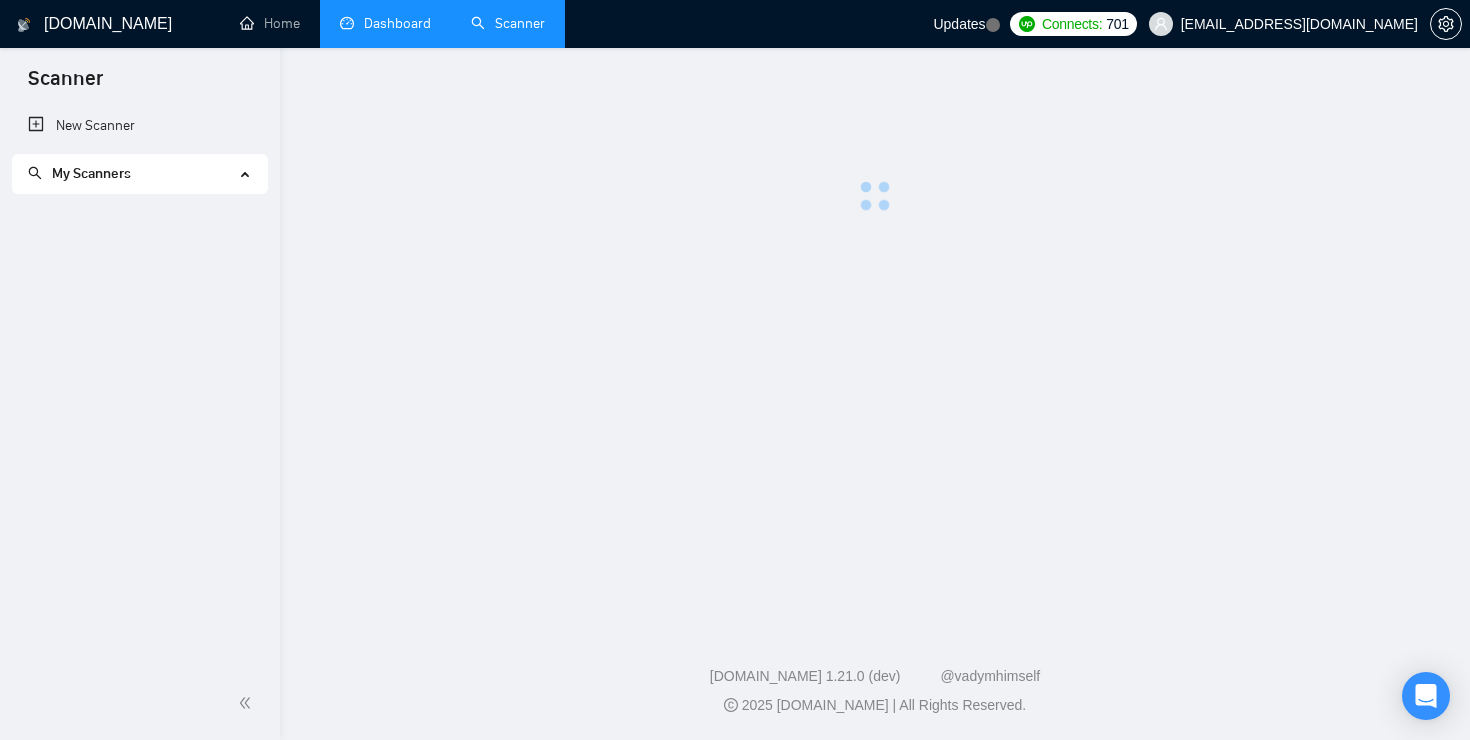 scroll, scrollTop: 0, scrollLeft: 0, axis: both 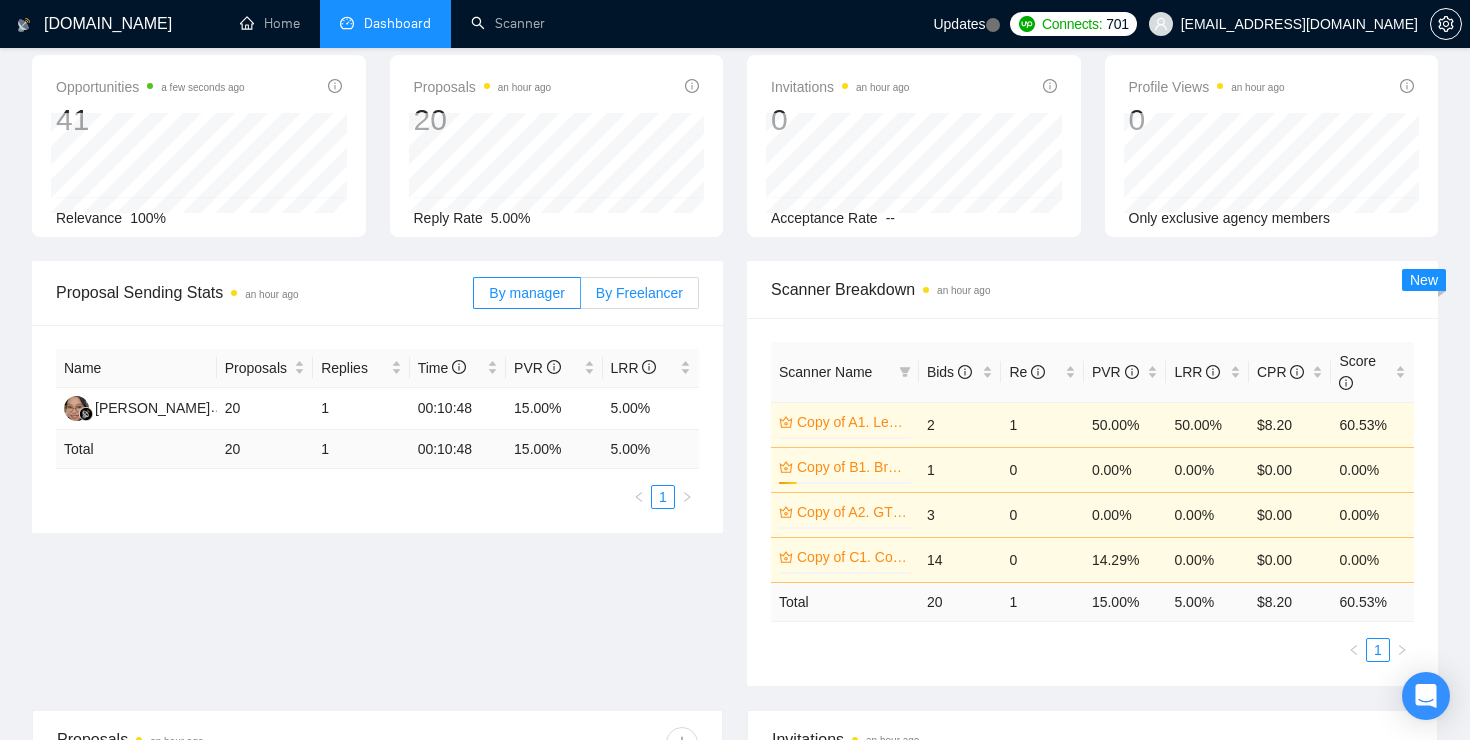 click on "By Freelancer" at bounding box center (639, 293) 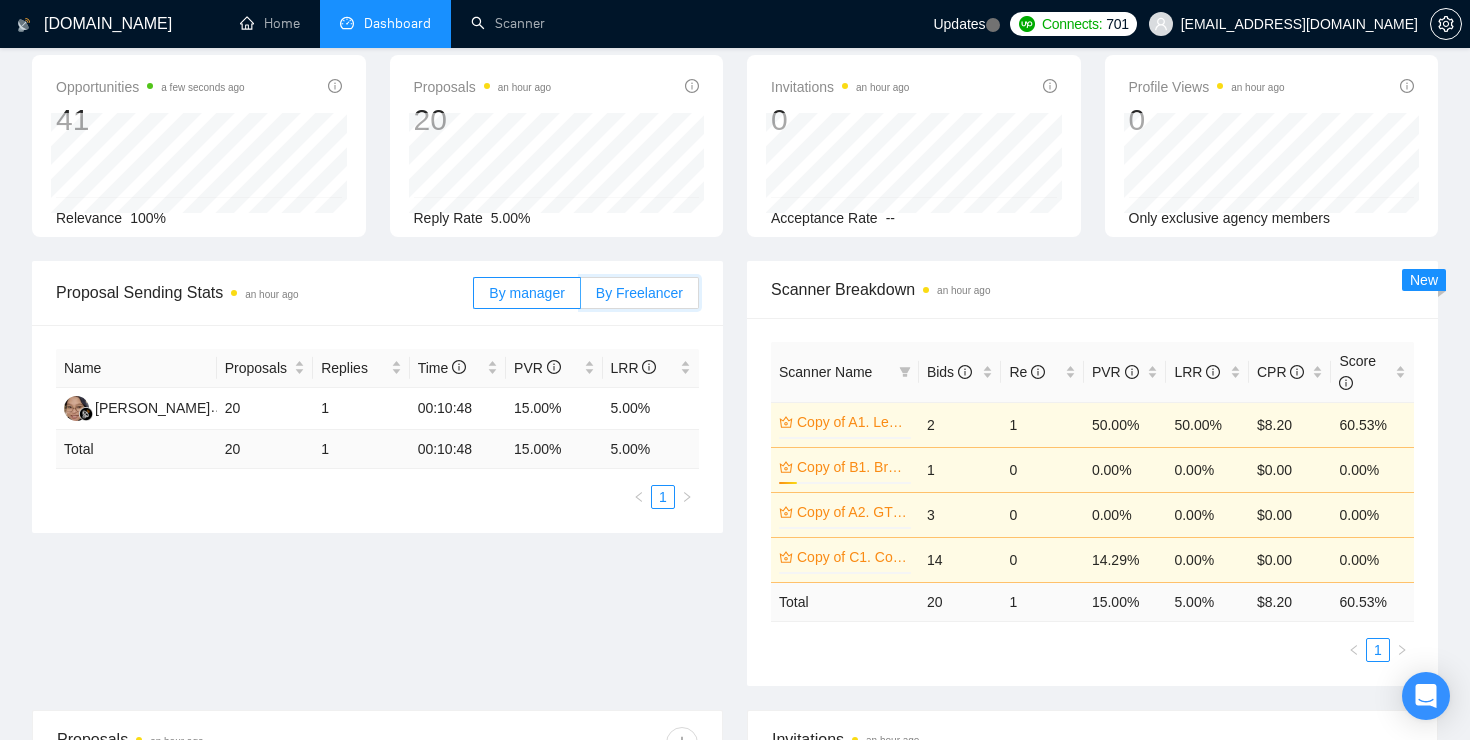 click on "By Freelancer" at bounding box center (581, 298) 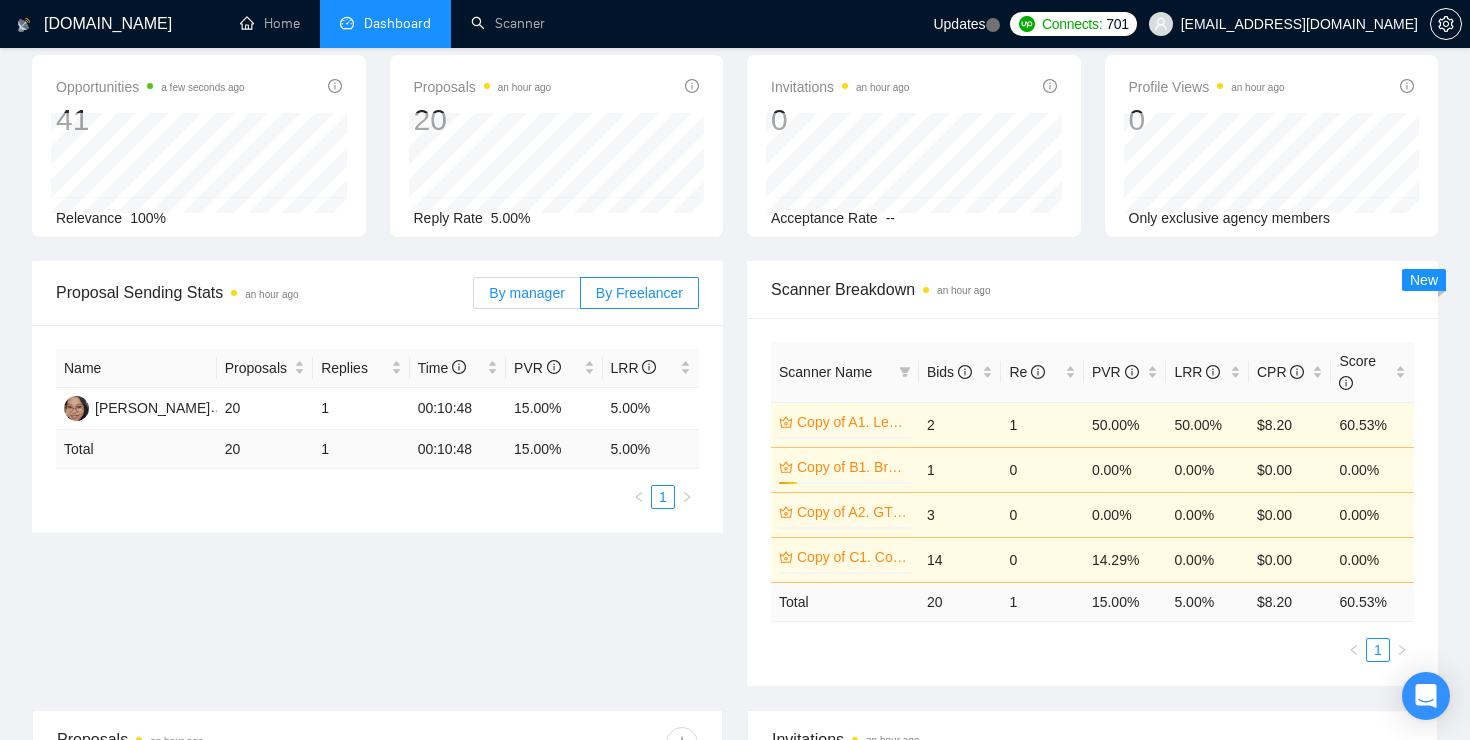 click on "By manager" at bounding box center (526, 293) 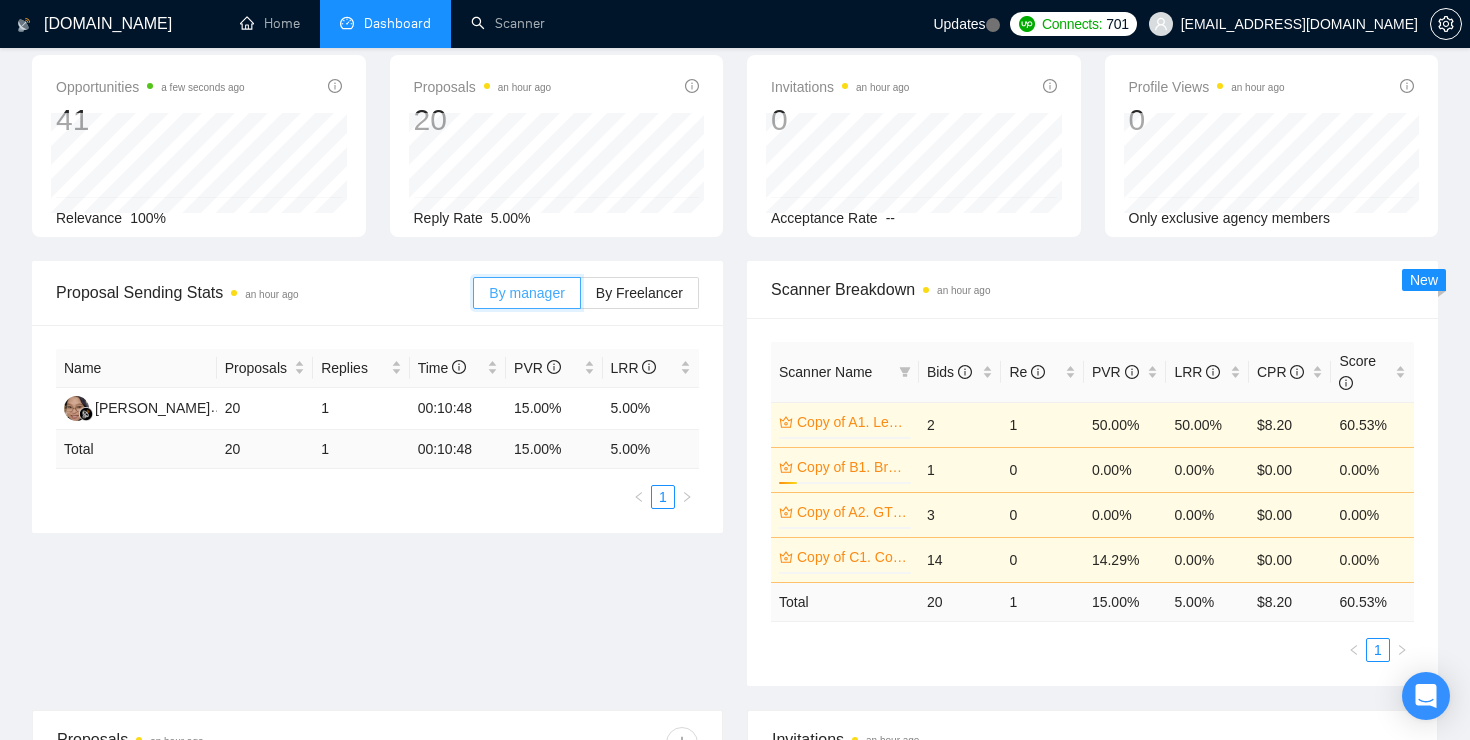 click on "By Freelancer" at bounding box center [581, 298] 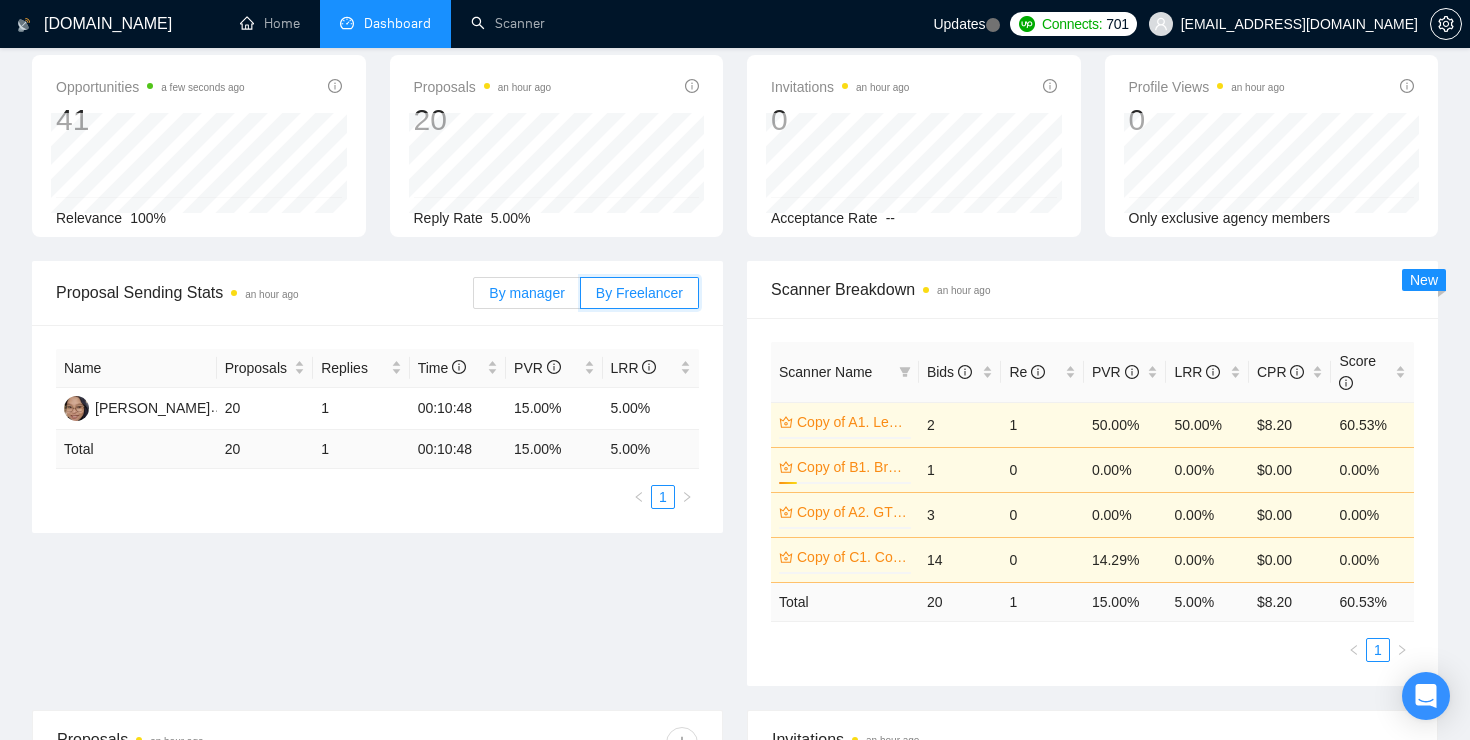 click on "By manager" at bounding box center [474, 298] 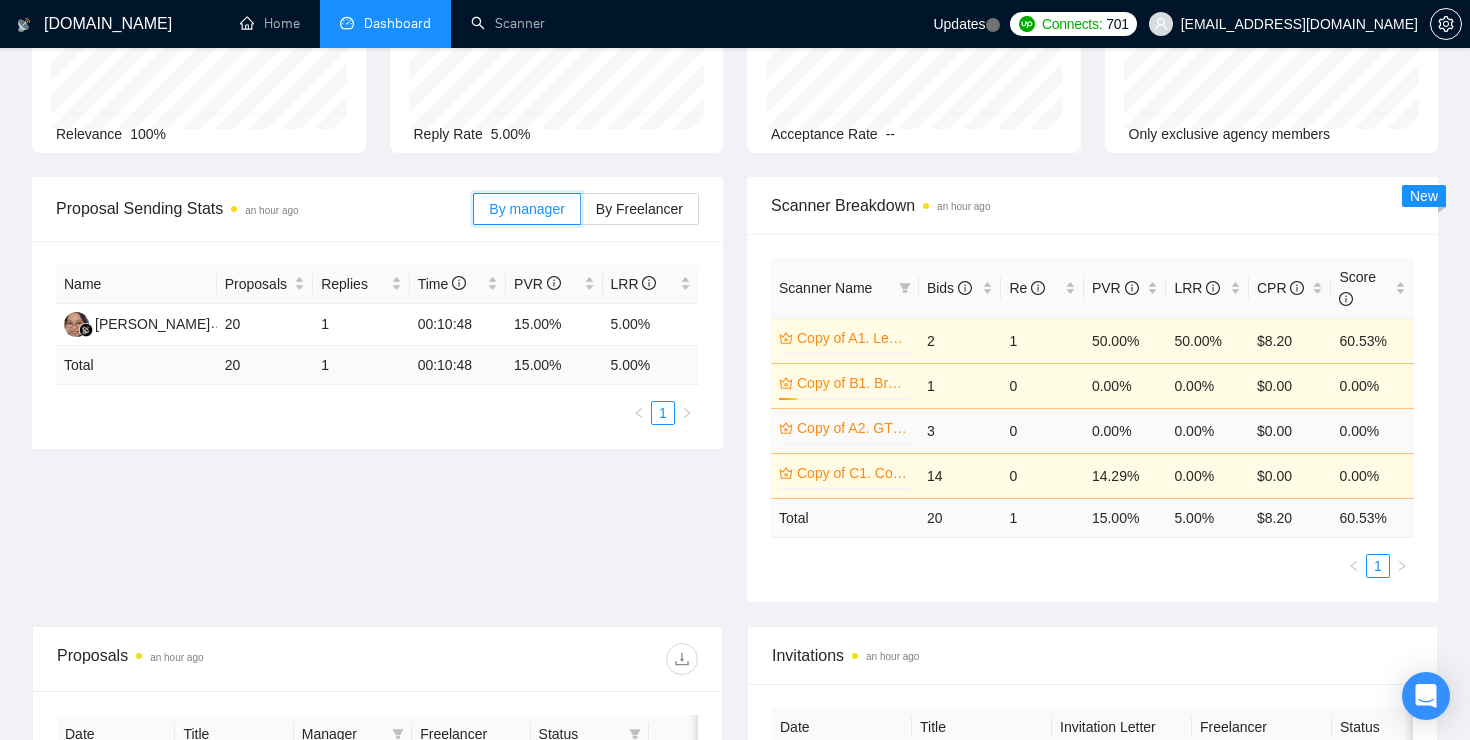 scroll, scrollTop: 735, scrollLeft: 0, axis: vertical 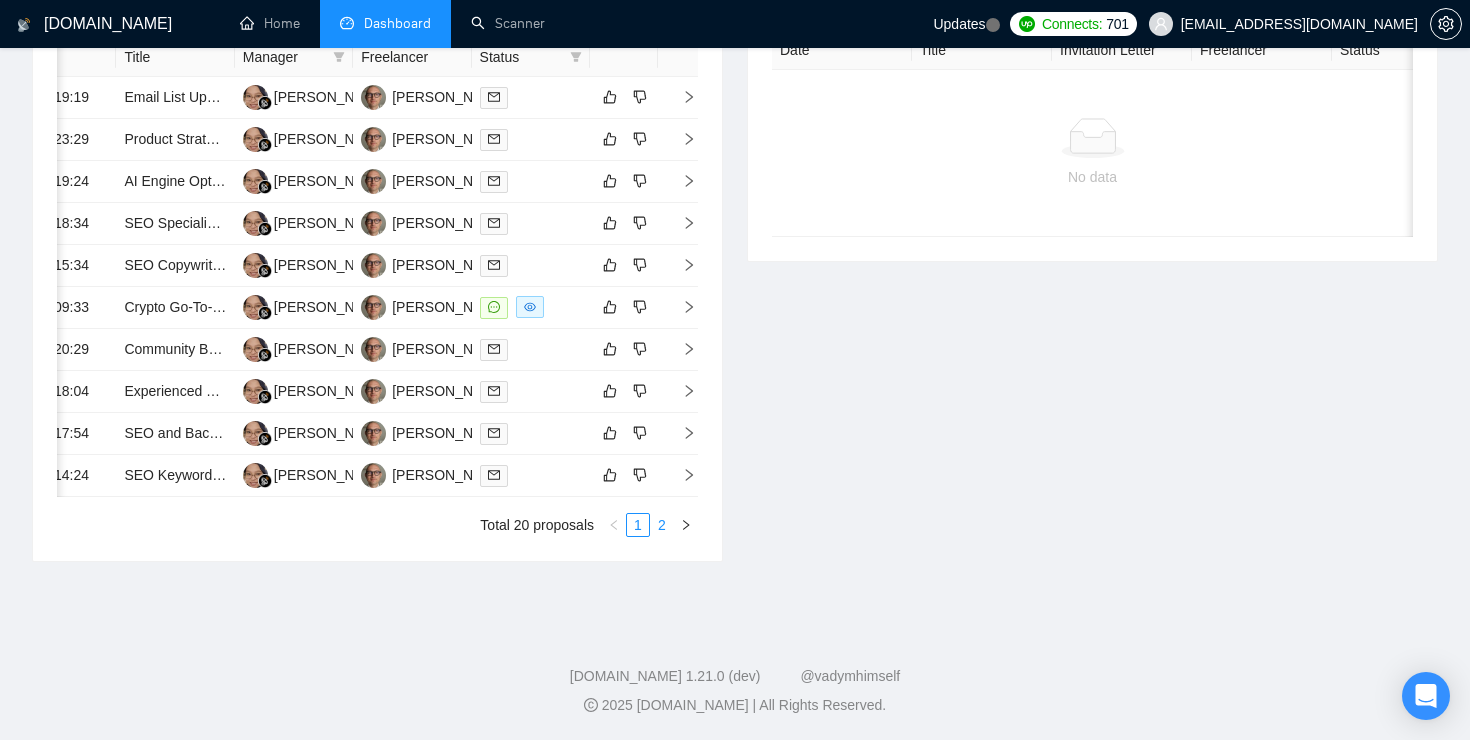 click on "2" at bounding box center [662, 525] 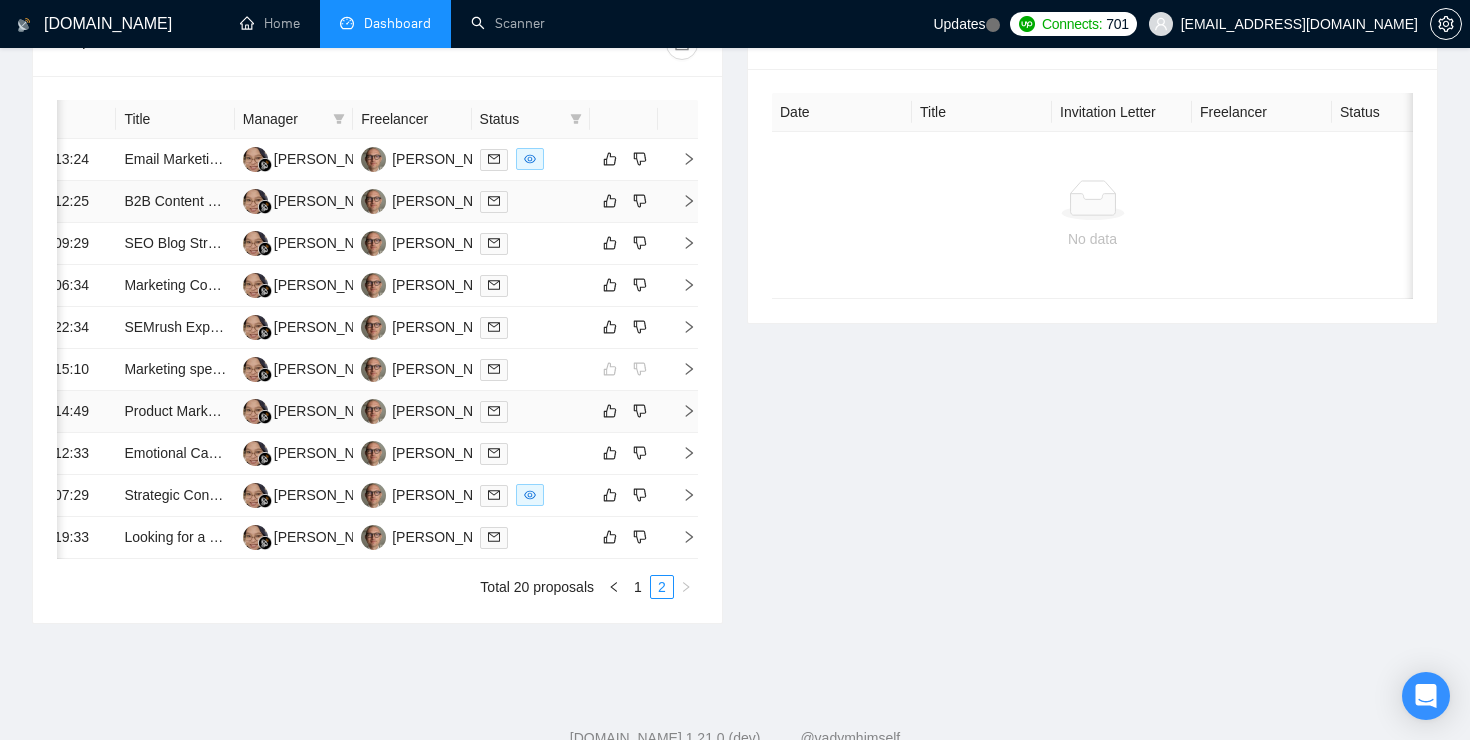 scroll, scrollTop: 850, scrollLeft: 0, axis: vertical 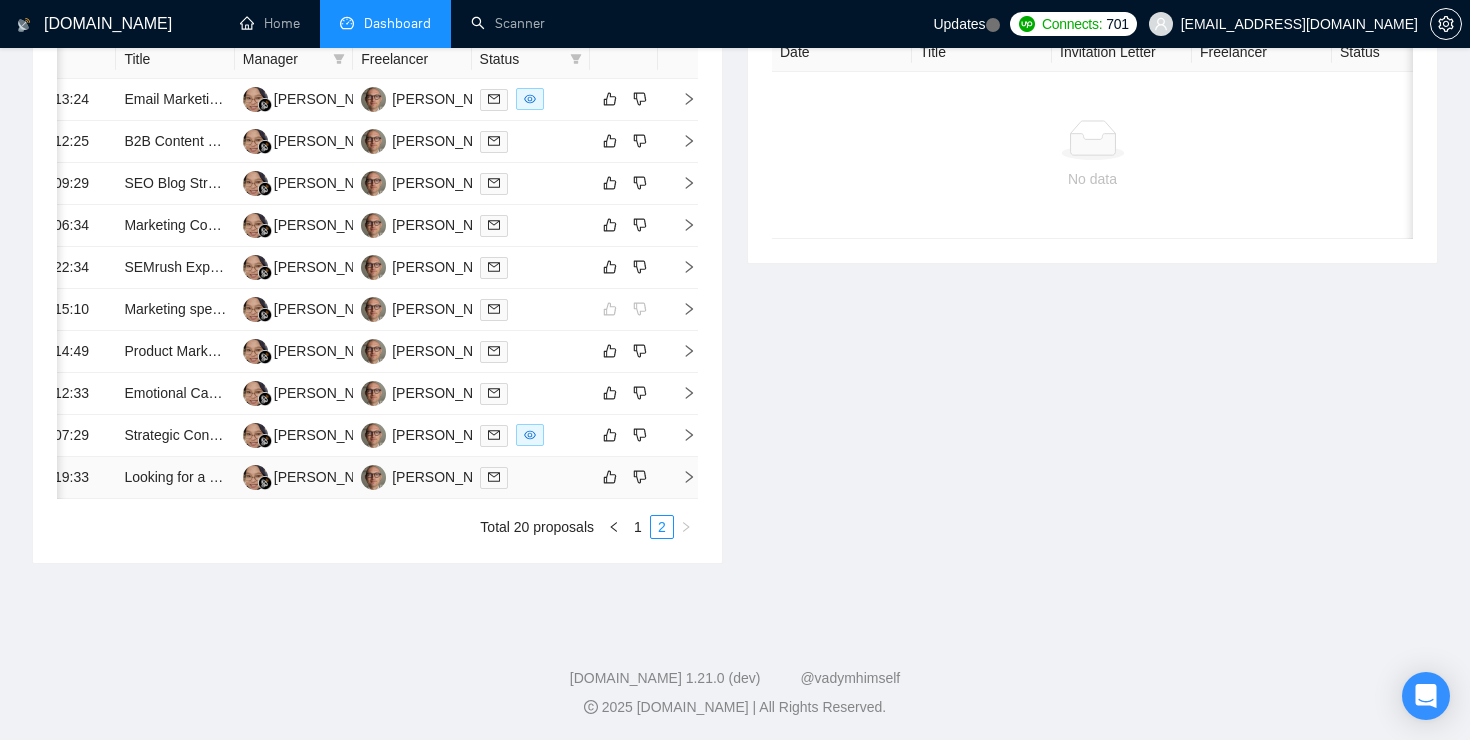 type 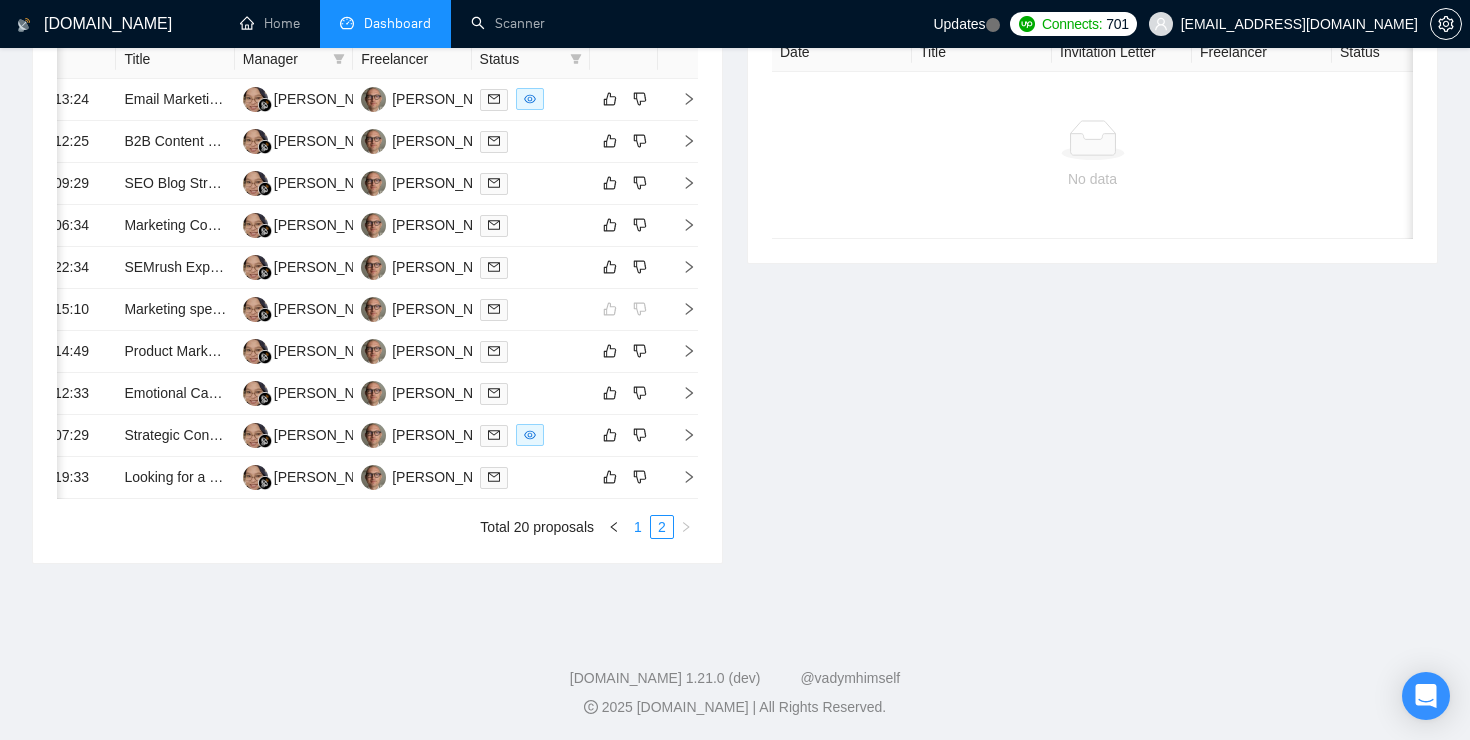 click on "1" at bounding box center [638, 527] 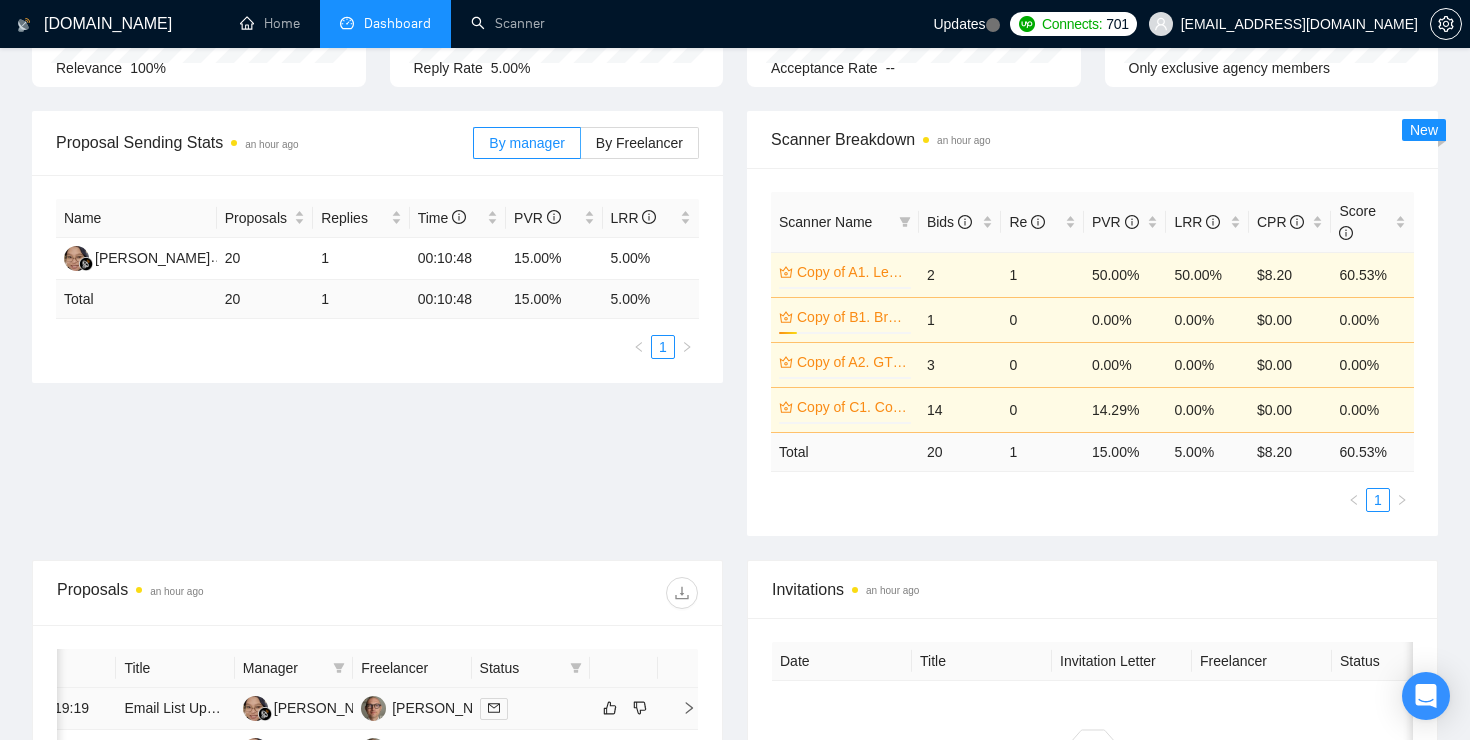 scroll, scrollTop: 238, scrollLeft: 0, axis: vertical 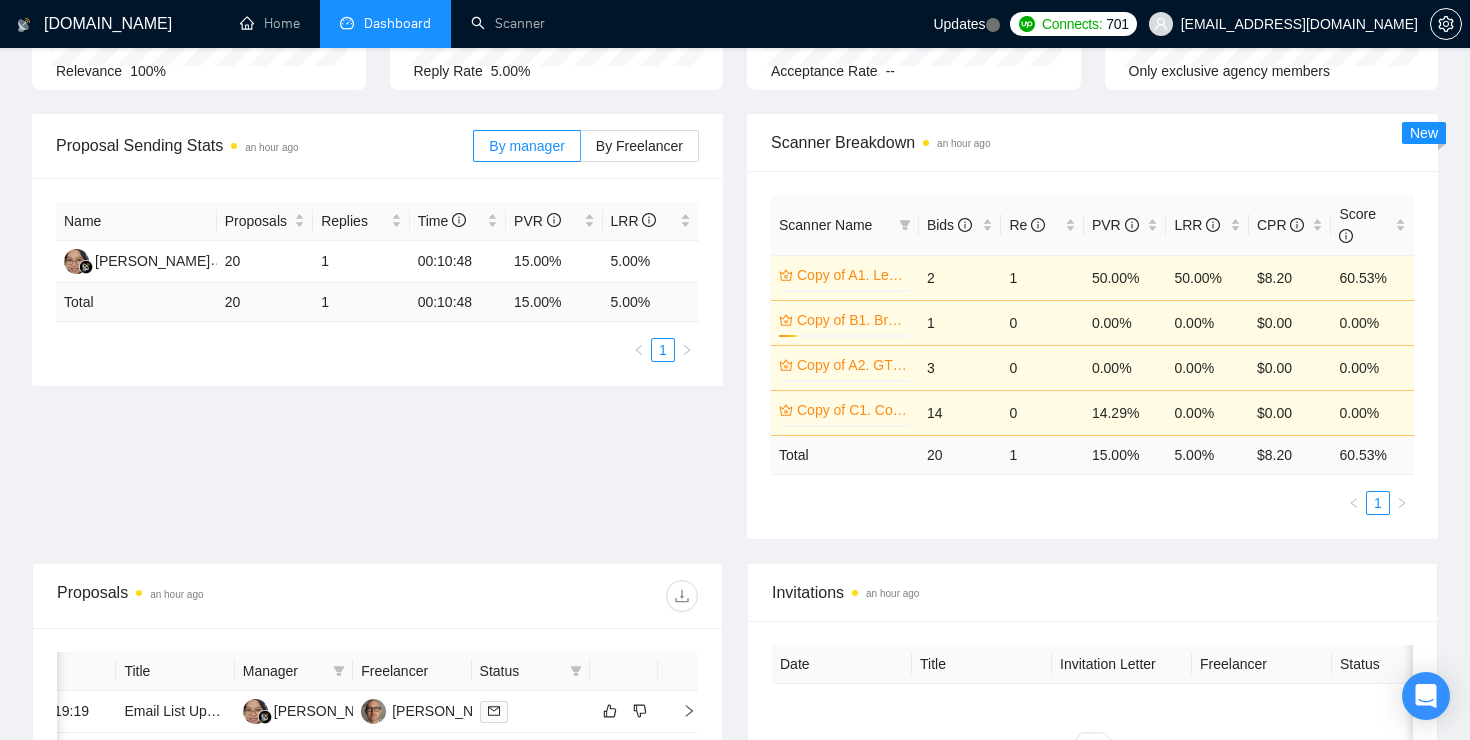 type 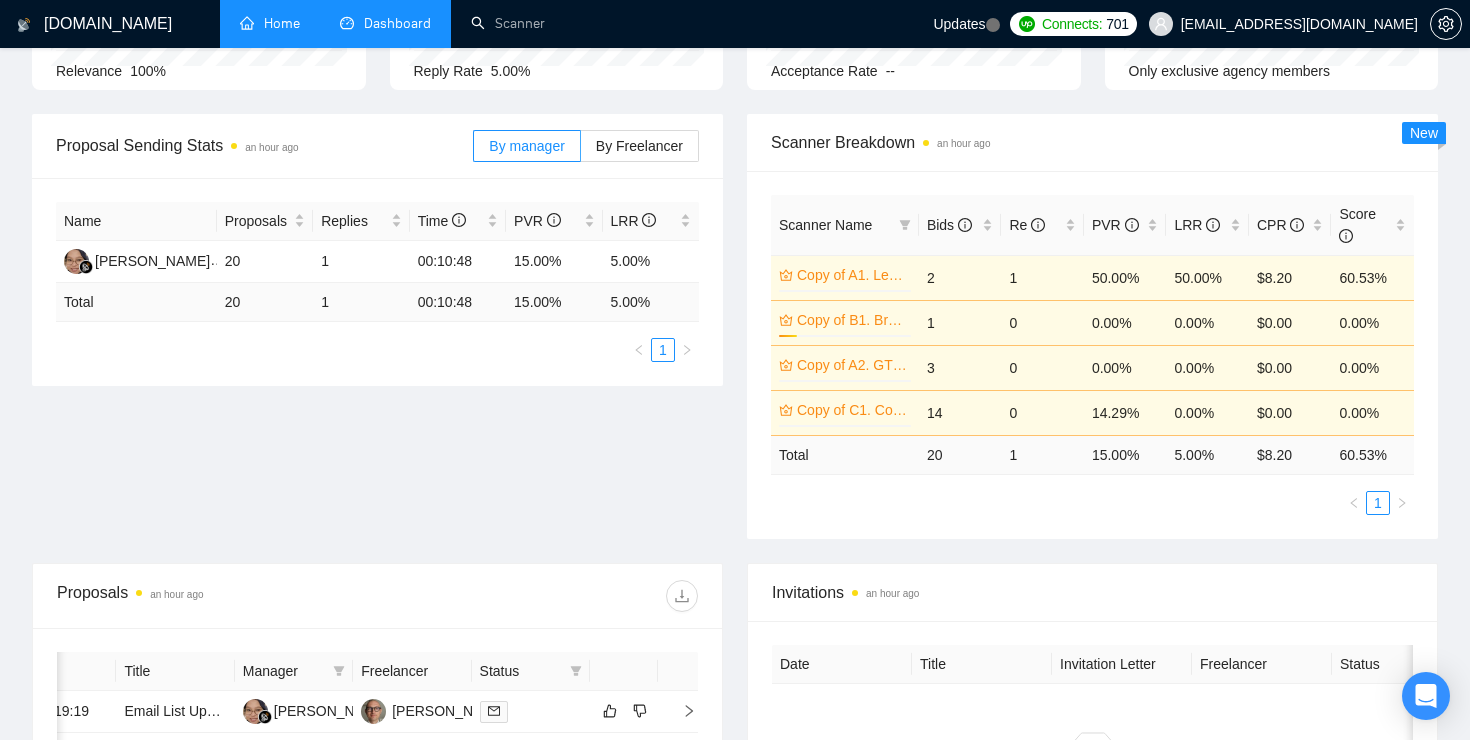 click on "Home" at bounding box center [270, 23] 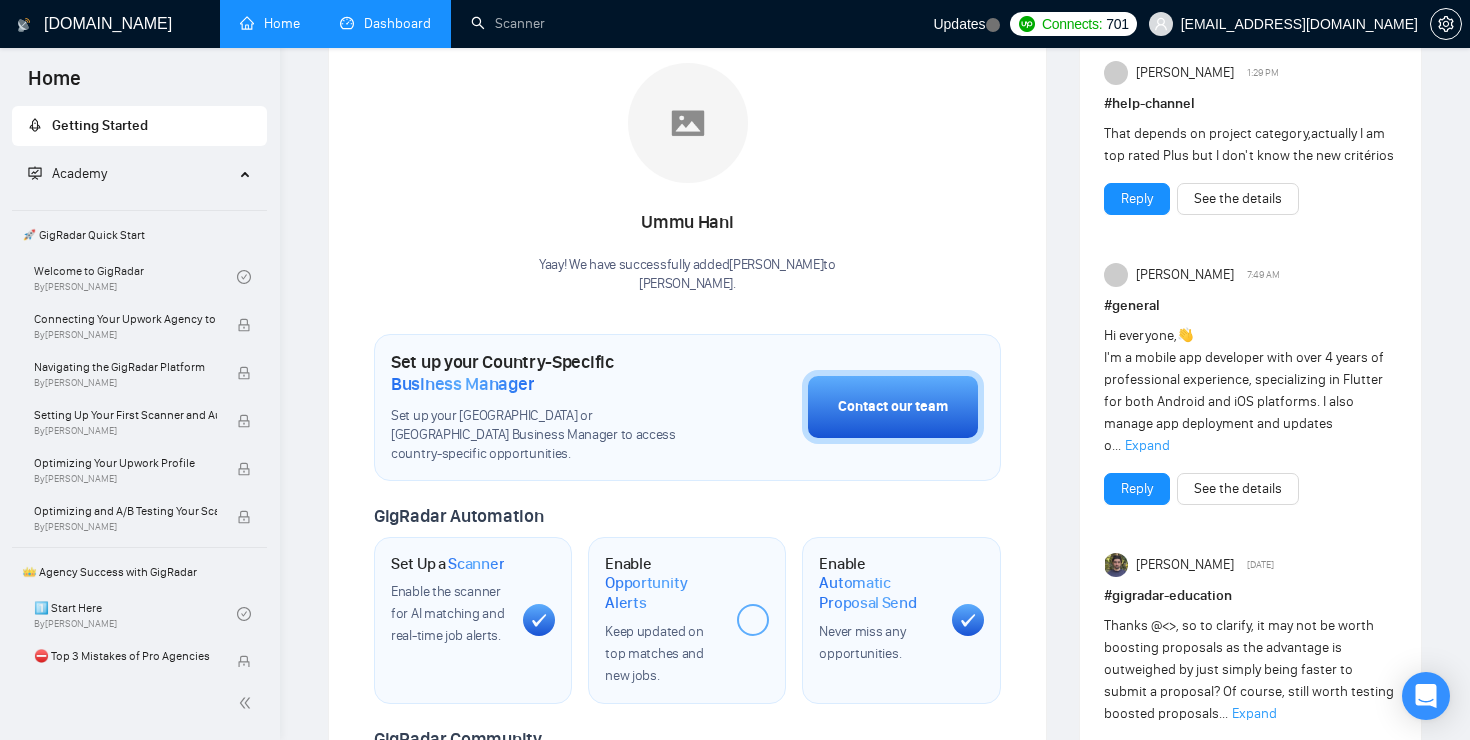scroll, scrollTop: 237, scrollLeft: 0, axis: vertical 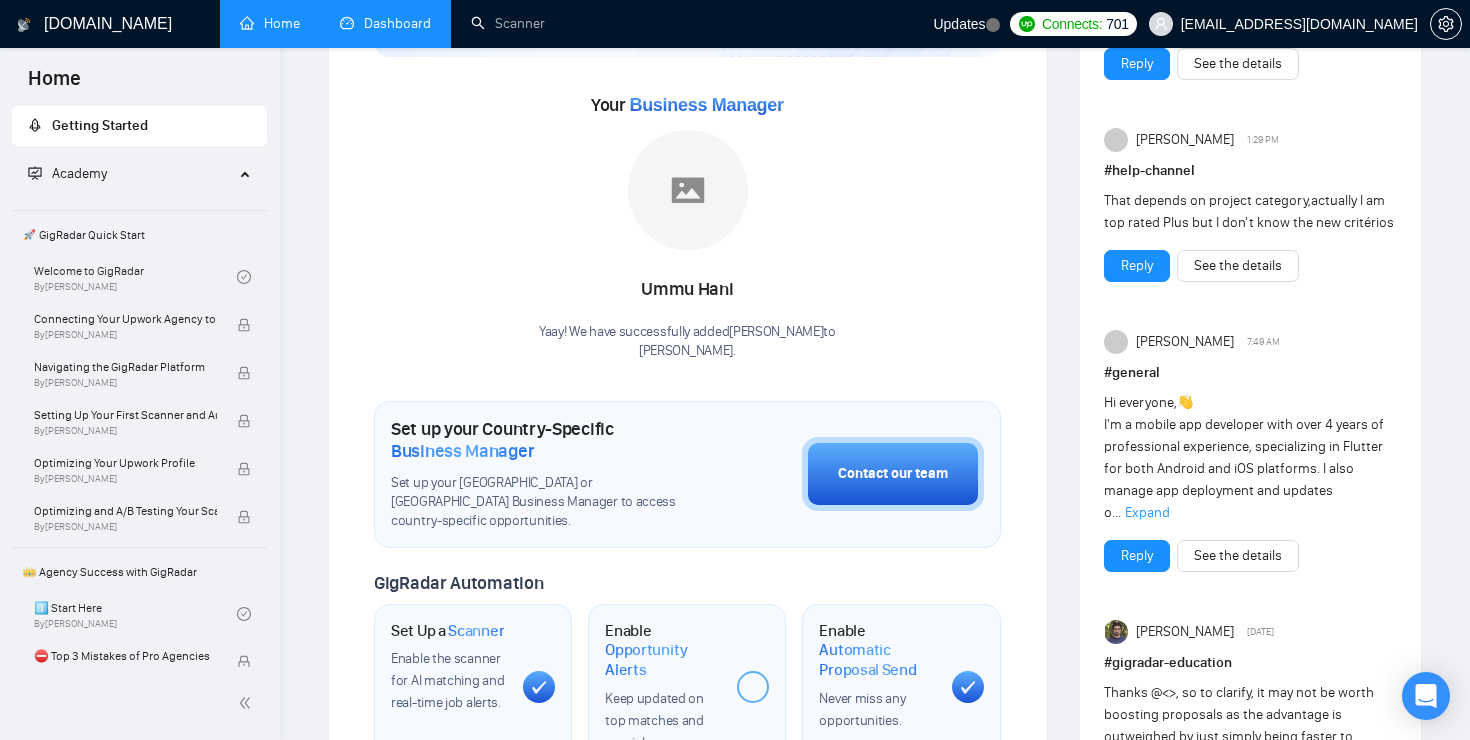 click on "Dashboard" at bounding box center (385, 23) 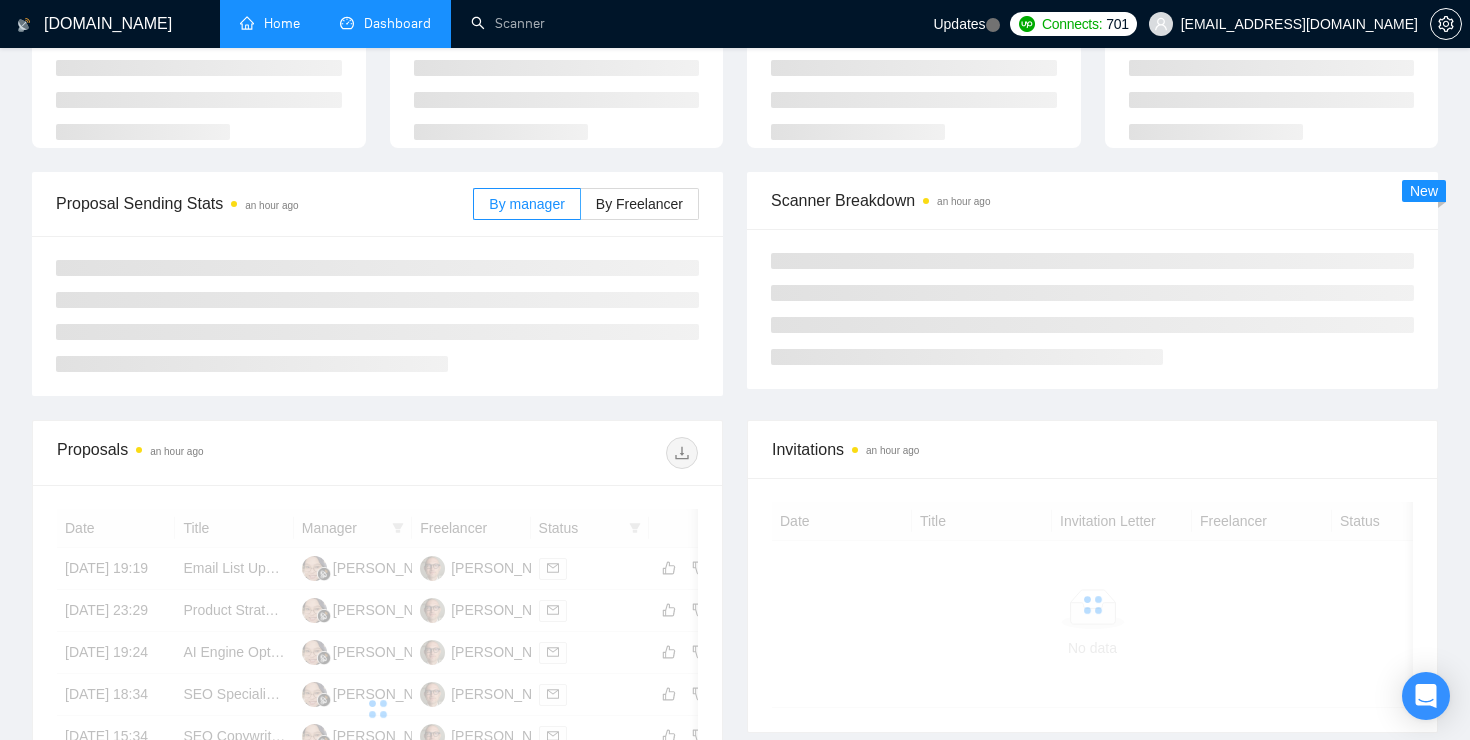scroll, scrollTop: 0, scrollLeft: 0, axis: both 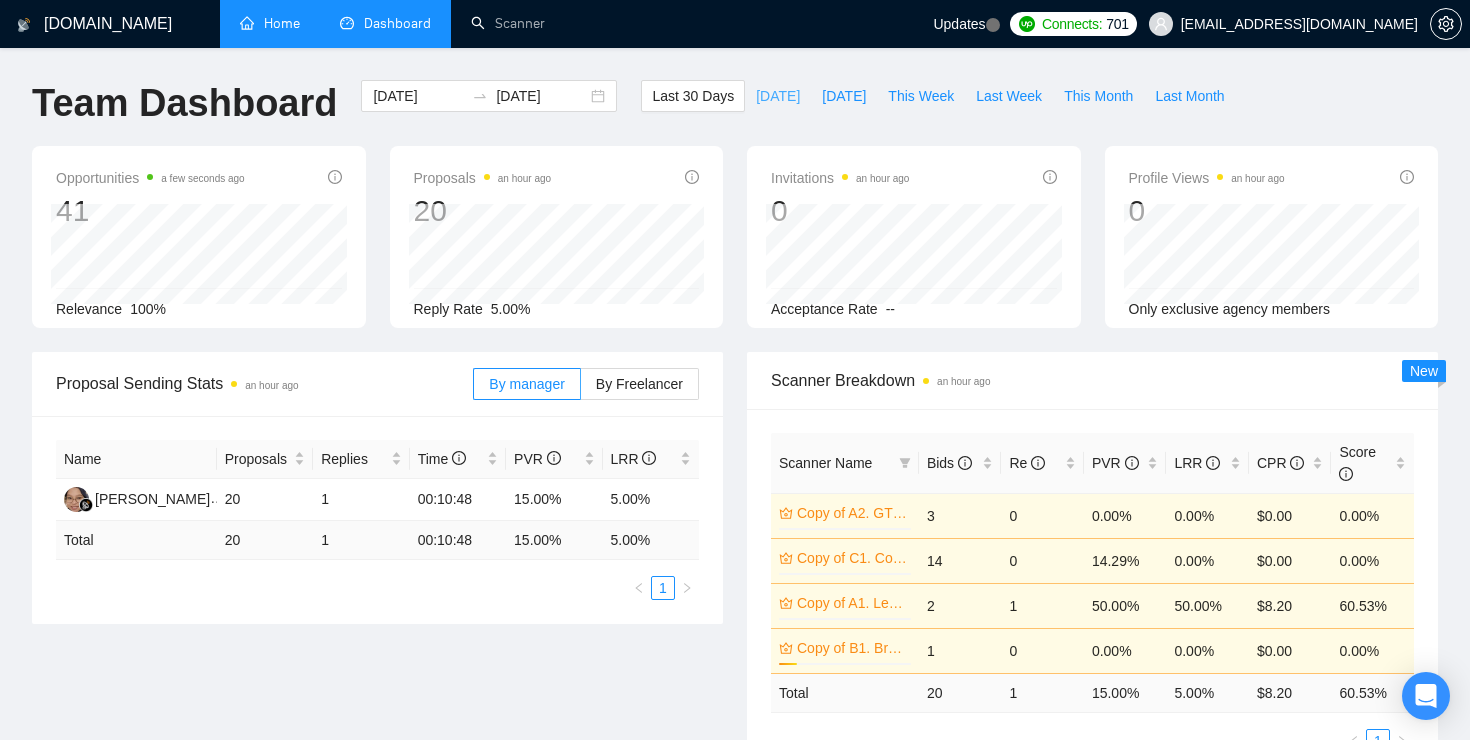 click on "[DATE]" at bounding box center [778, 96] 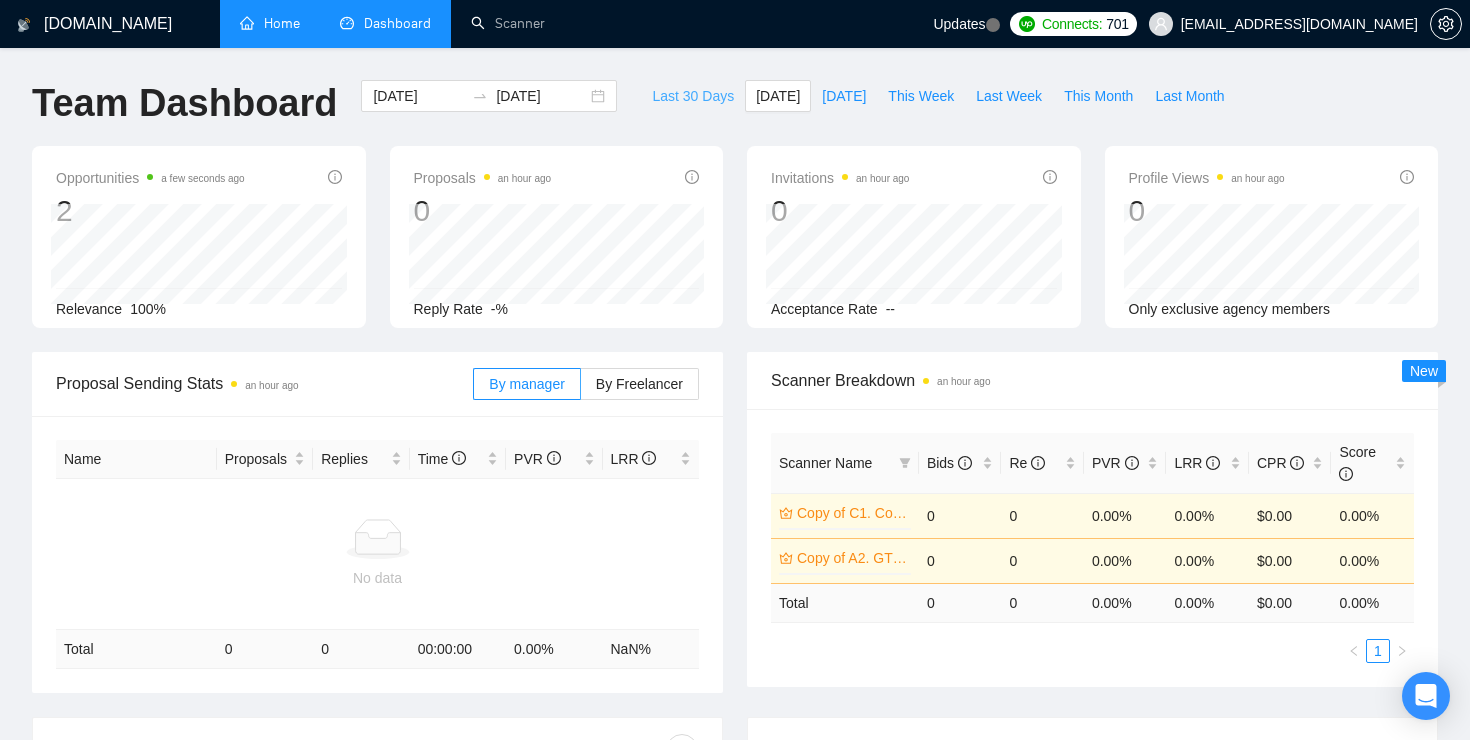 click on "Last 30 Days" at bounding box center [693, 96] 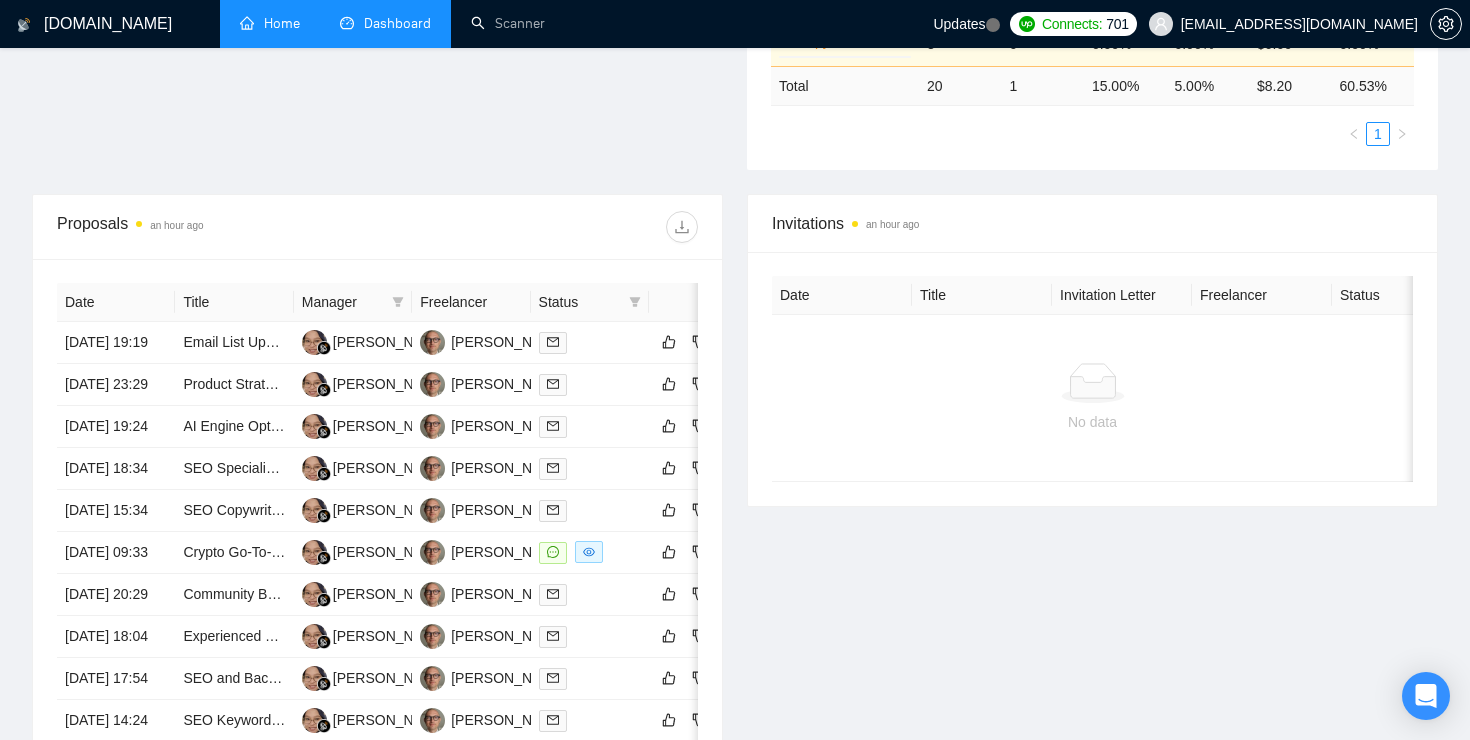 scroll, scrollTop: 609, scrollLeft: 0, axis: vertical 